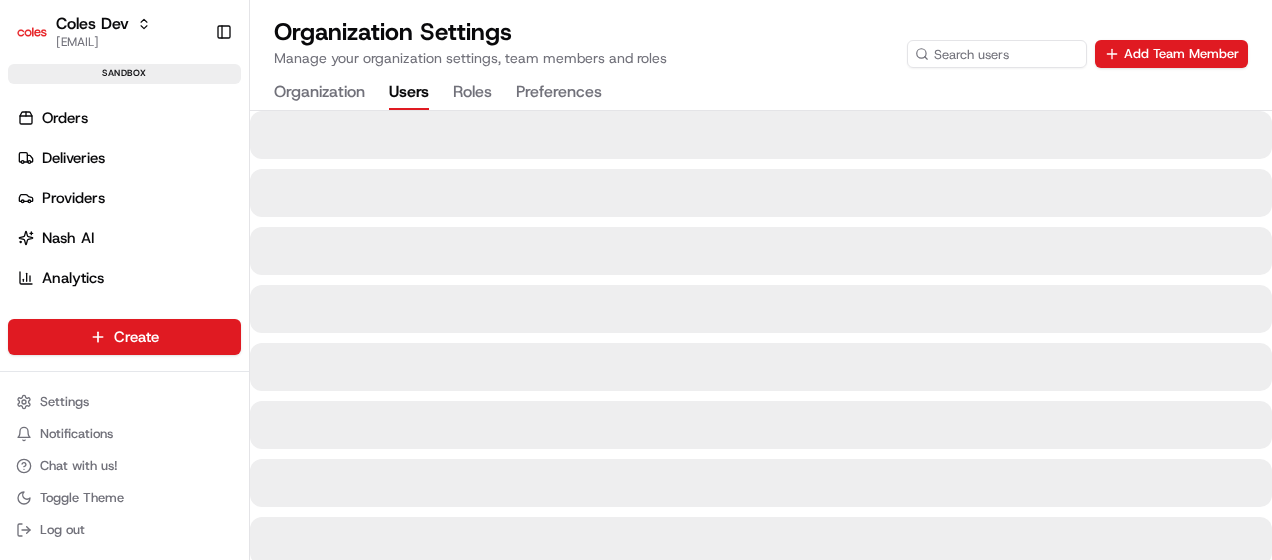 scroll, scrollTop: 0, scrollLeft: 0, axis: both 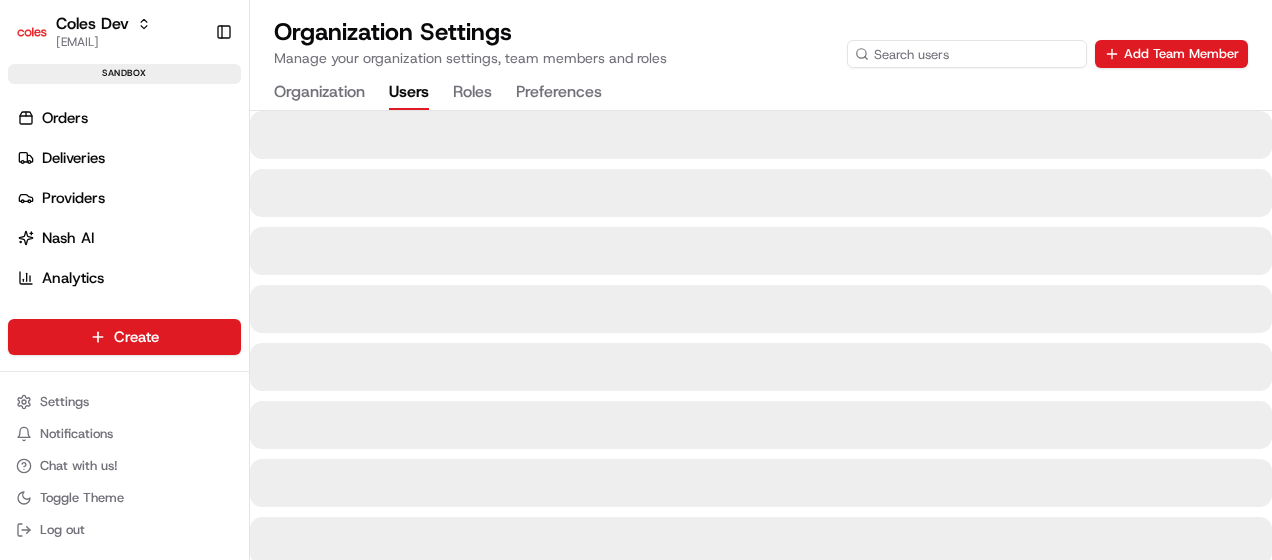 click at bounding box center [967, 54] 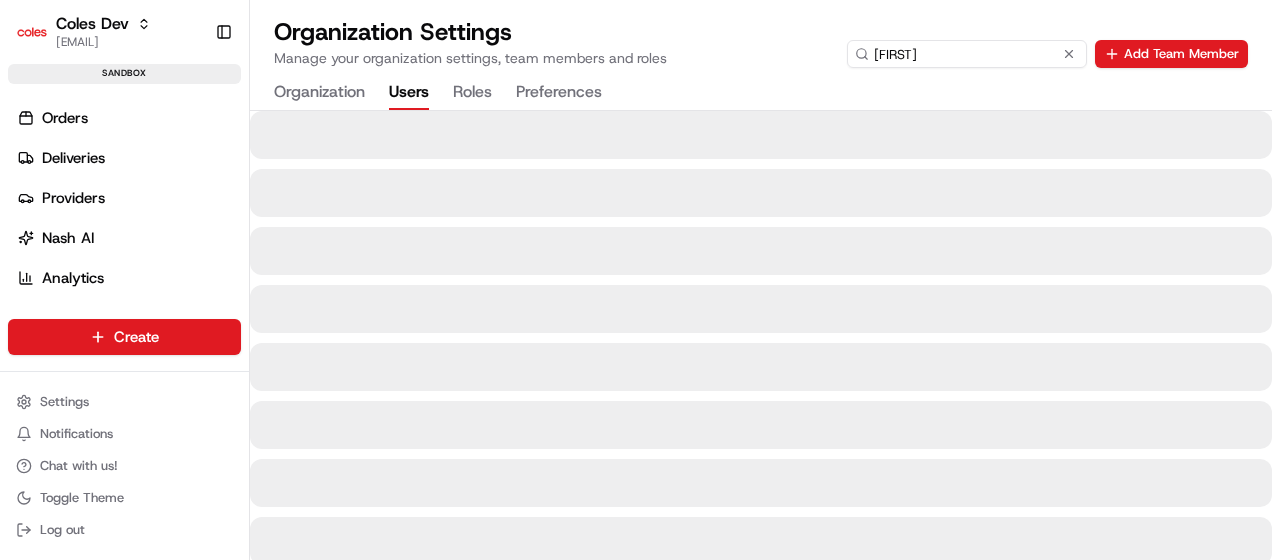 type on "[FIRST]" 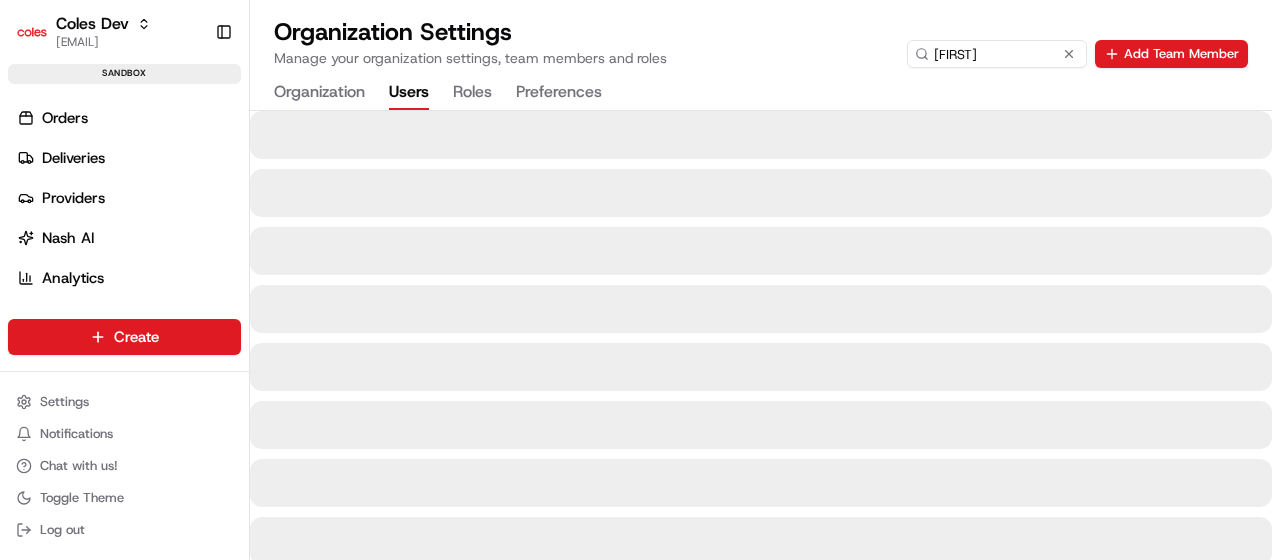 click on "Organization Settings Manage your organization settings, team members and roles [FIRST] Add Team Member" at bounding box center [761, 42] 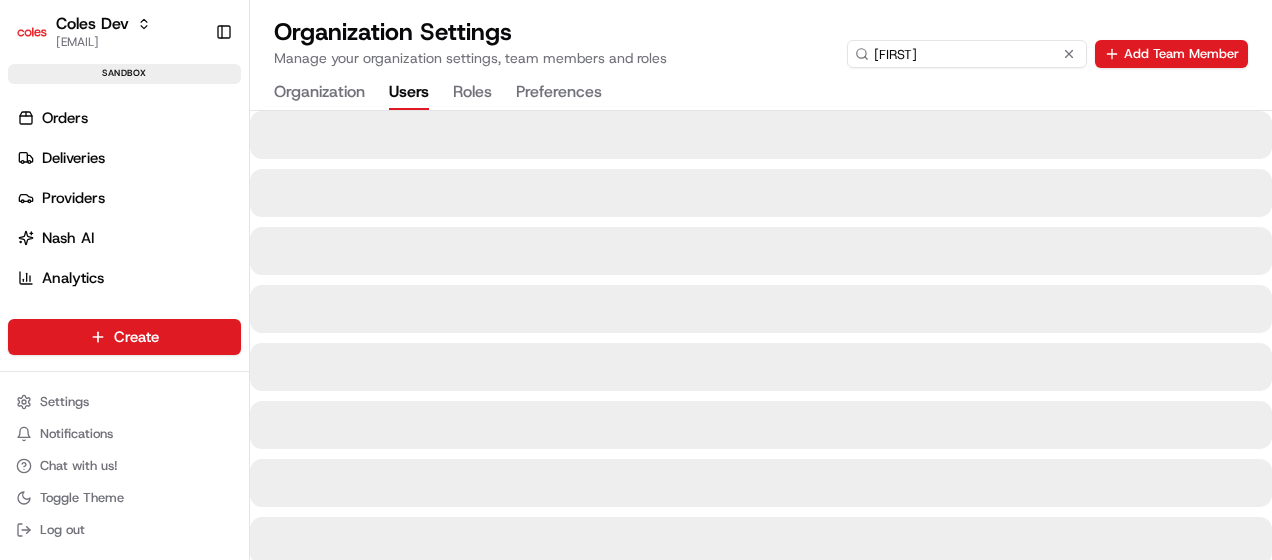 click on "[FIRST]" at bounding box center (967, 54) 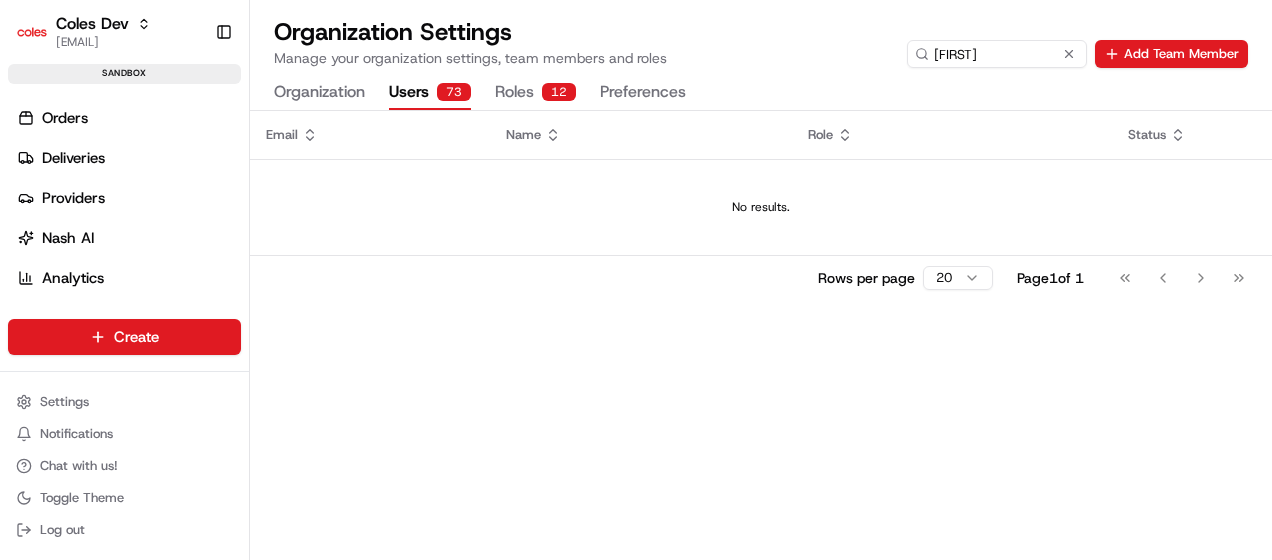 click at bounding box center [1069, 54] 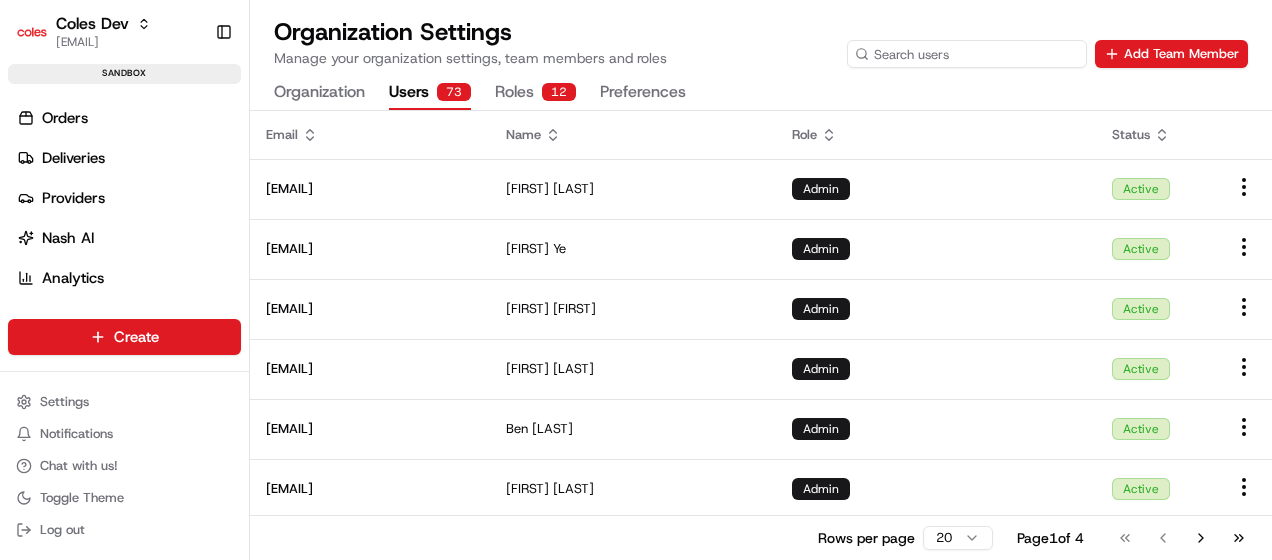 click at bounding box center [967, 54] 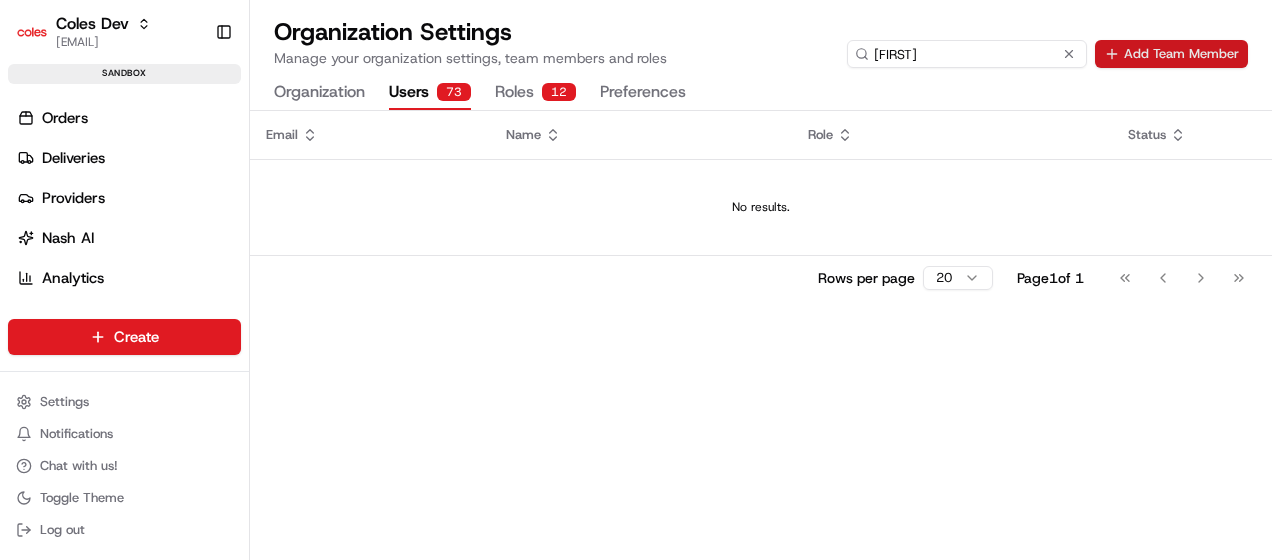 type on "[FIRST]" 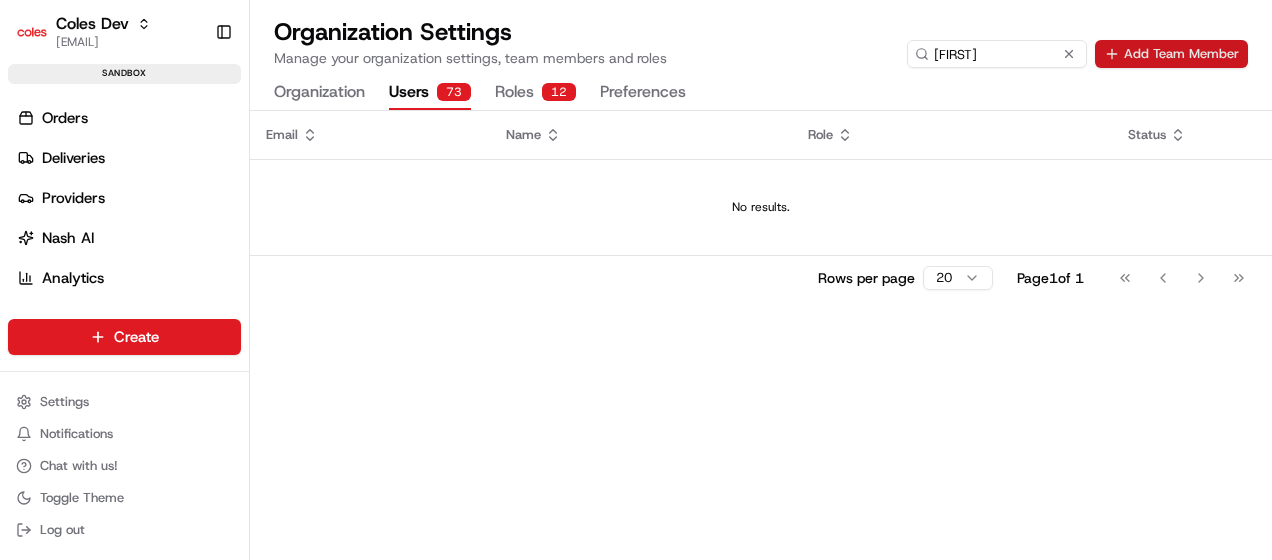 click on "Add Team Member" at bounding box center [1171, 54] 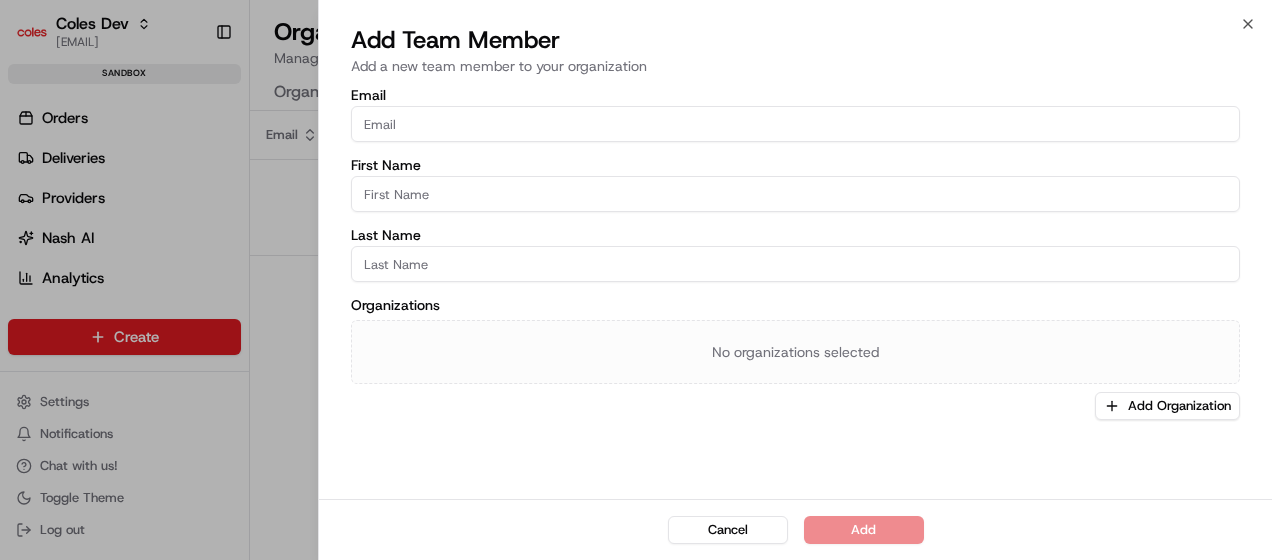 click on "Email" at bounding box center [795, 124] 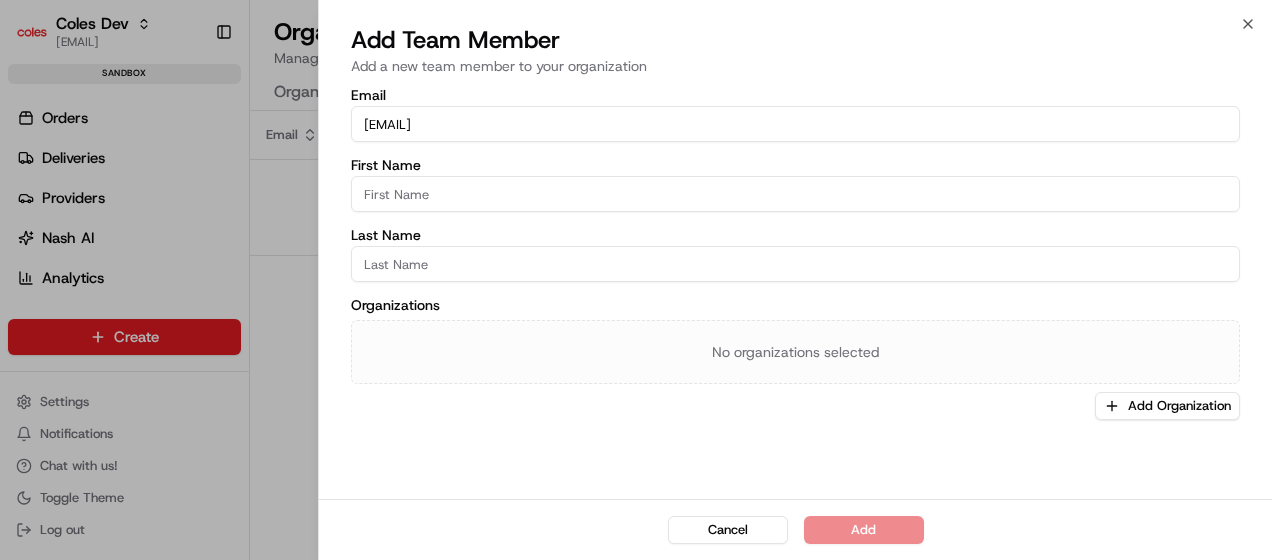 type on "[FIRST]" 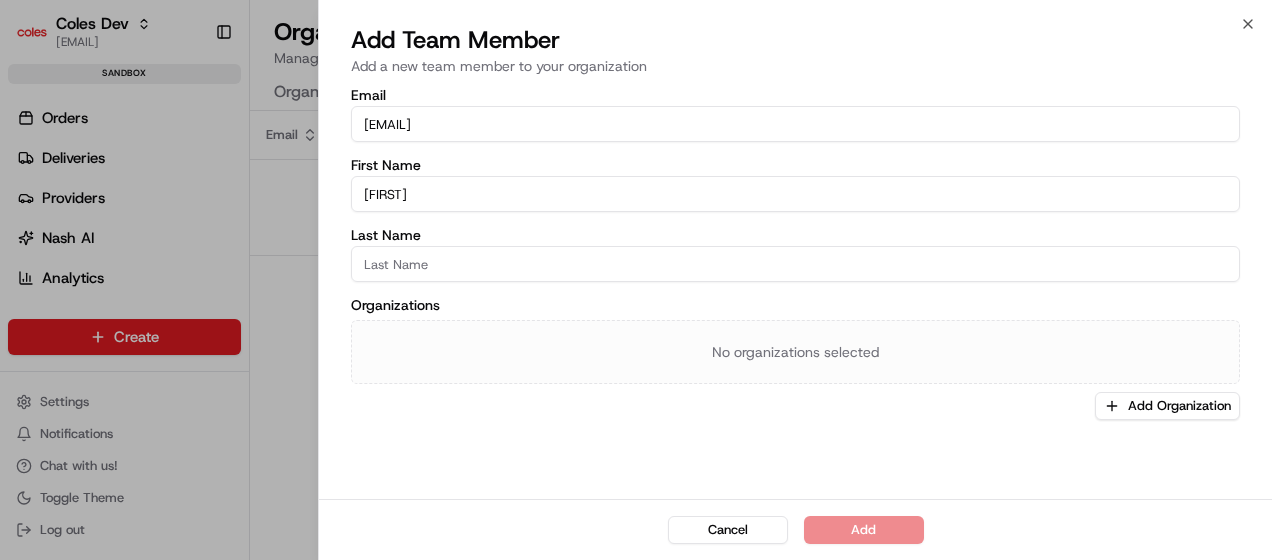 type on "M" 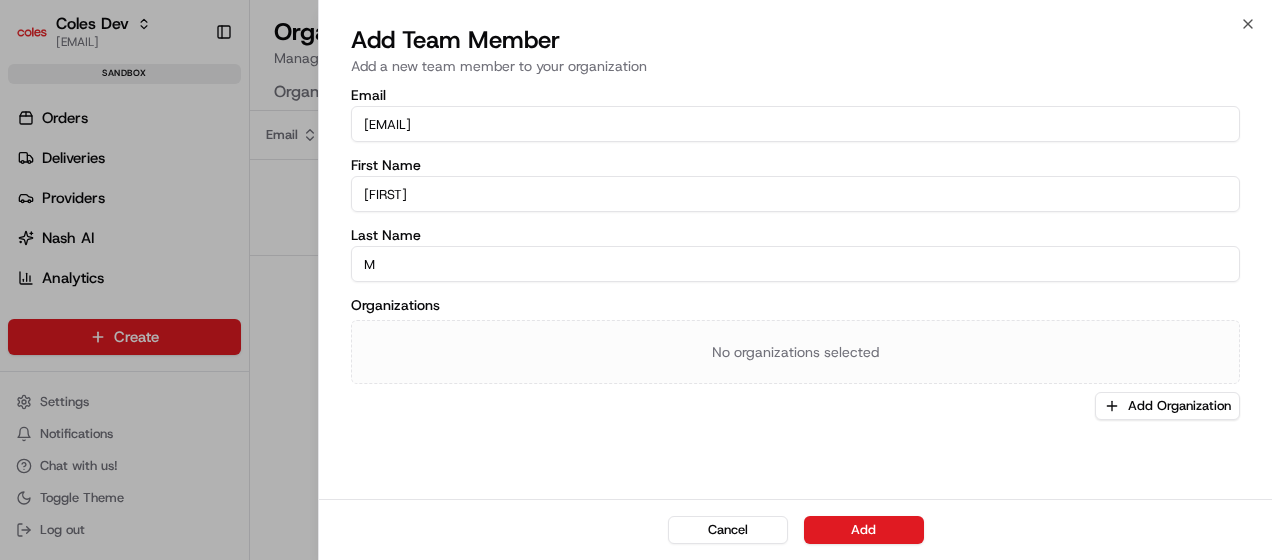 click on "M" at bounding box center [795, 264] 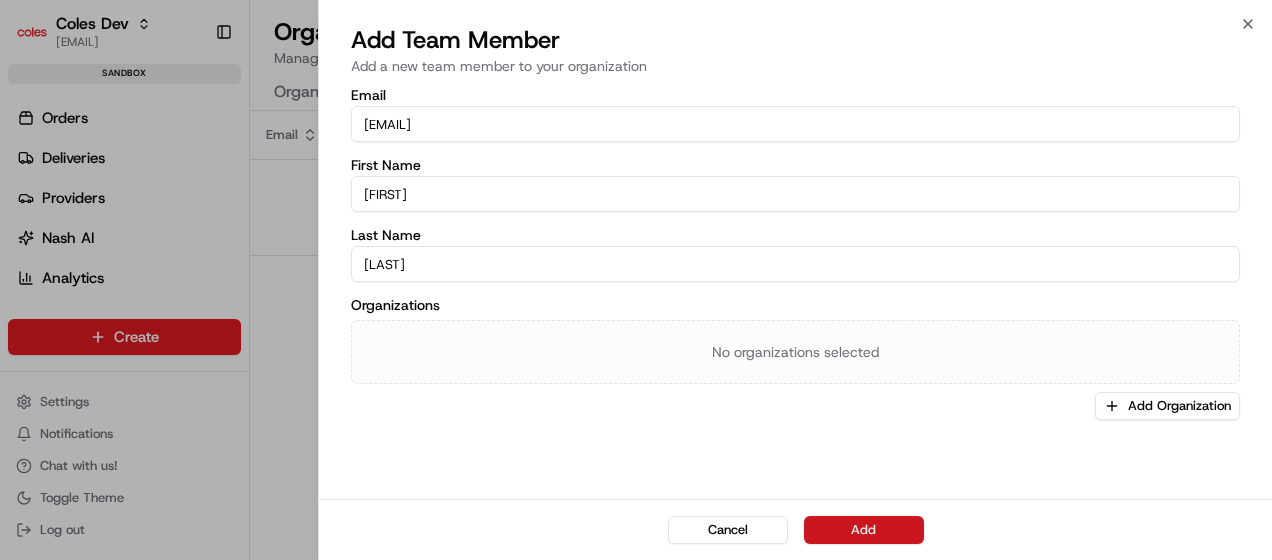 type on "[LAST]" 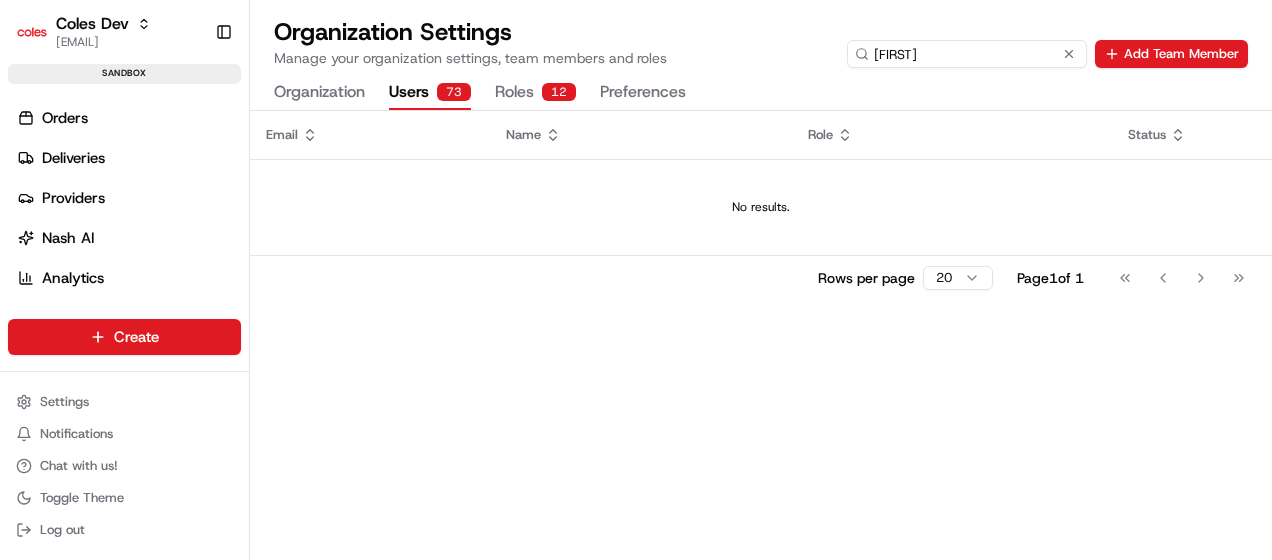 click on "[FIRST]" at bounding box center (967, 54) 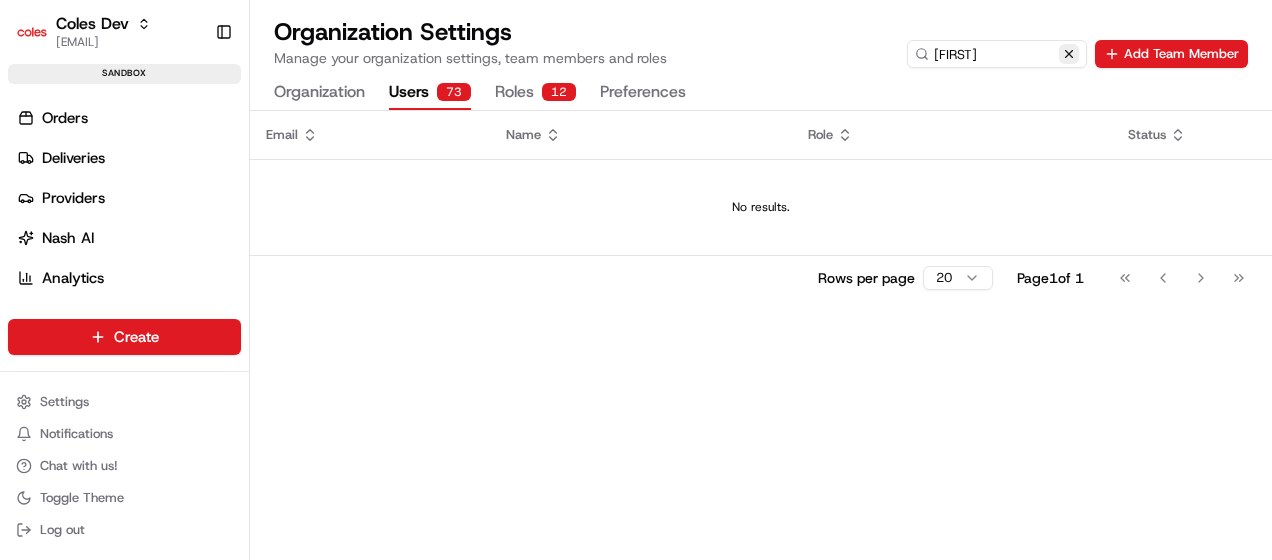 click at bounding box center [1069, 54] 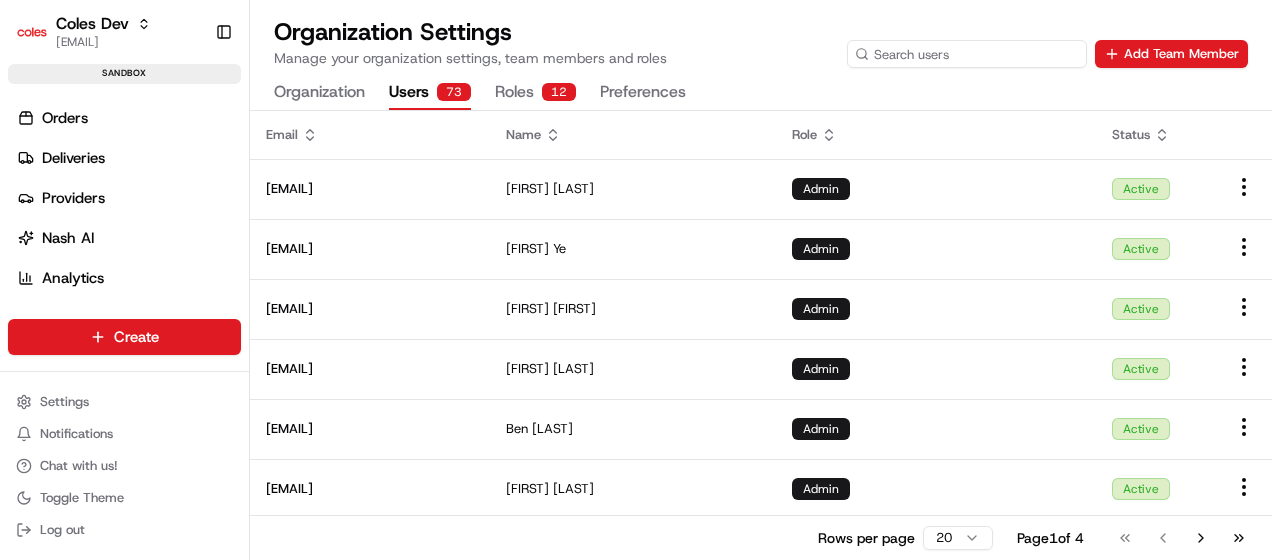 click at bounding box center (967, 54) 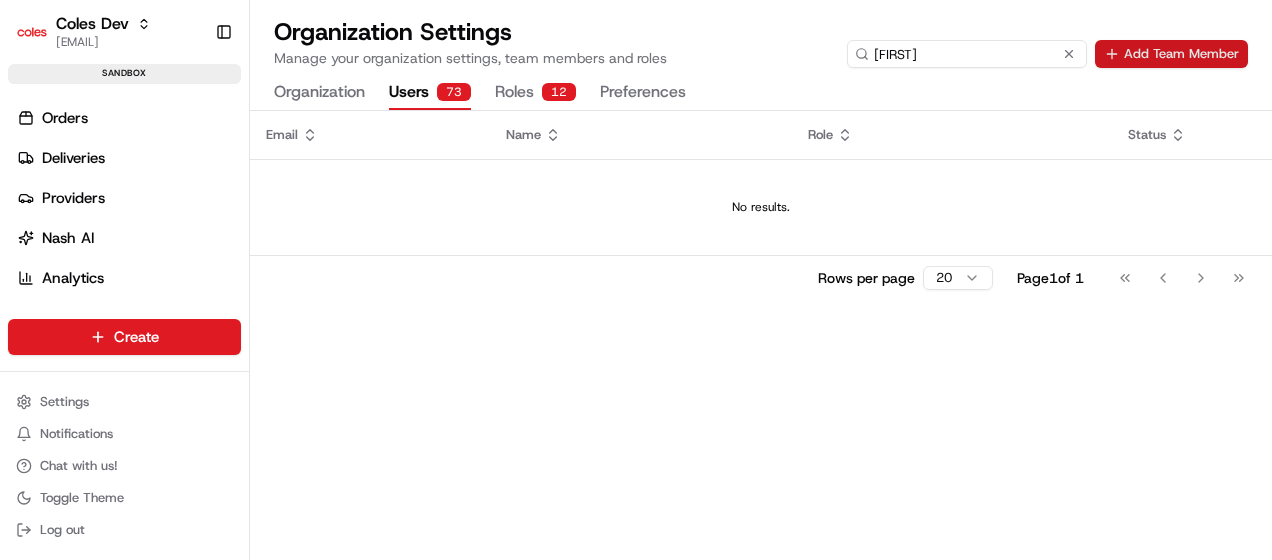 type on "[FIRST]" 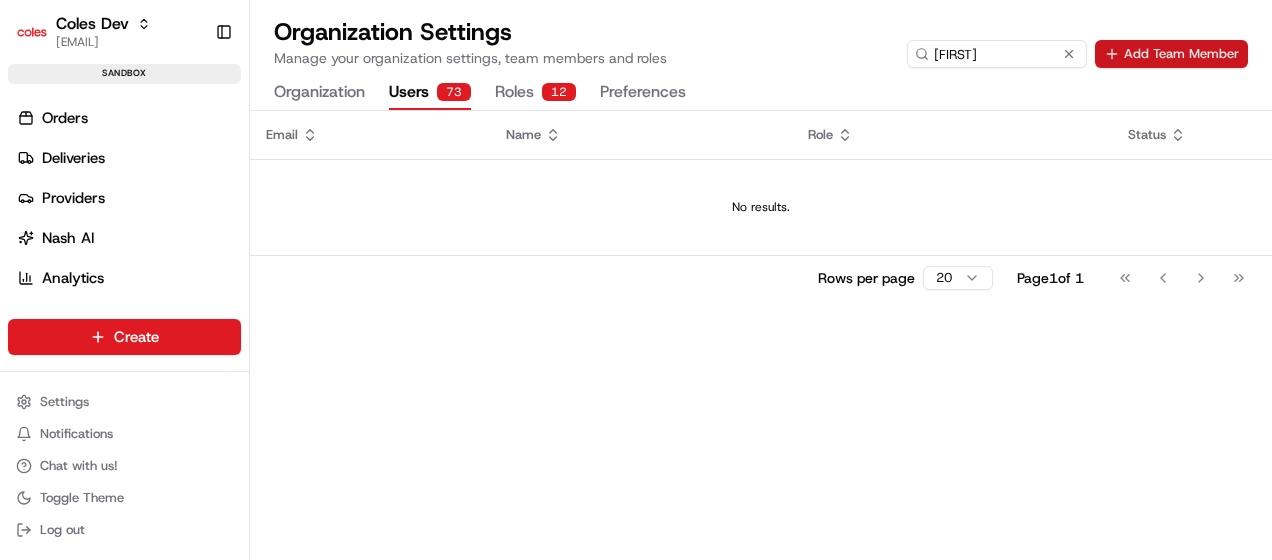 click on "Add Team Member" at bounding box center [1171, 54] 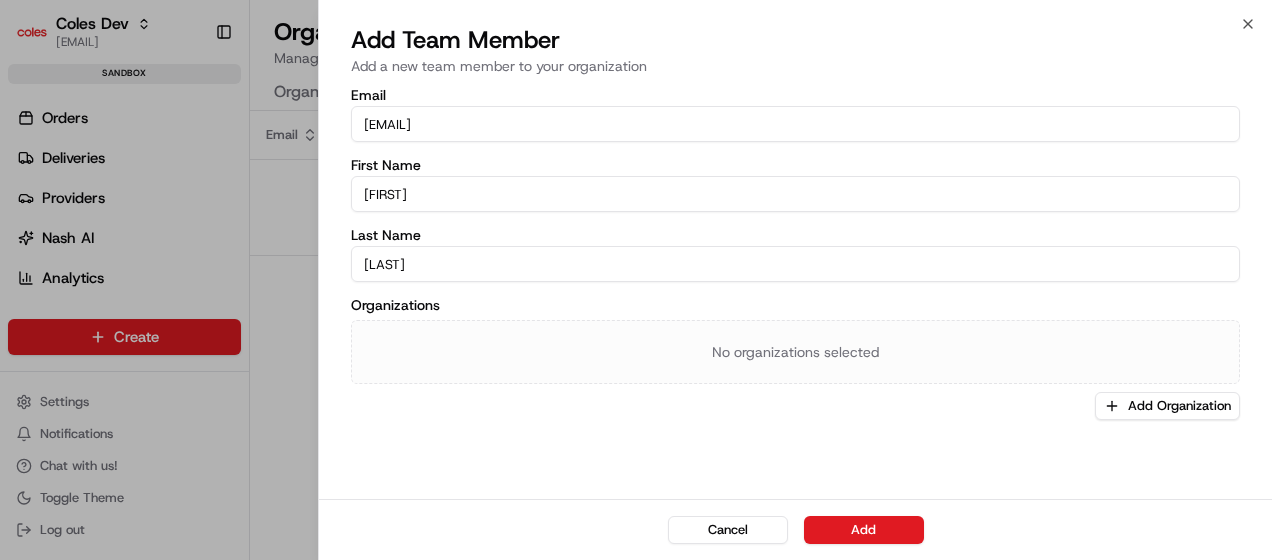 click on "Email [FIRST].[LAST]@[DOMAIN] First Name [FIRST] Last Name [LAST] Organizations No organizations selected Add Organization" at bounding box center [795, 291] 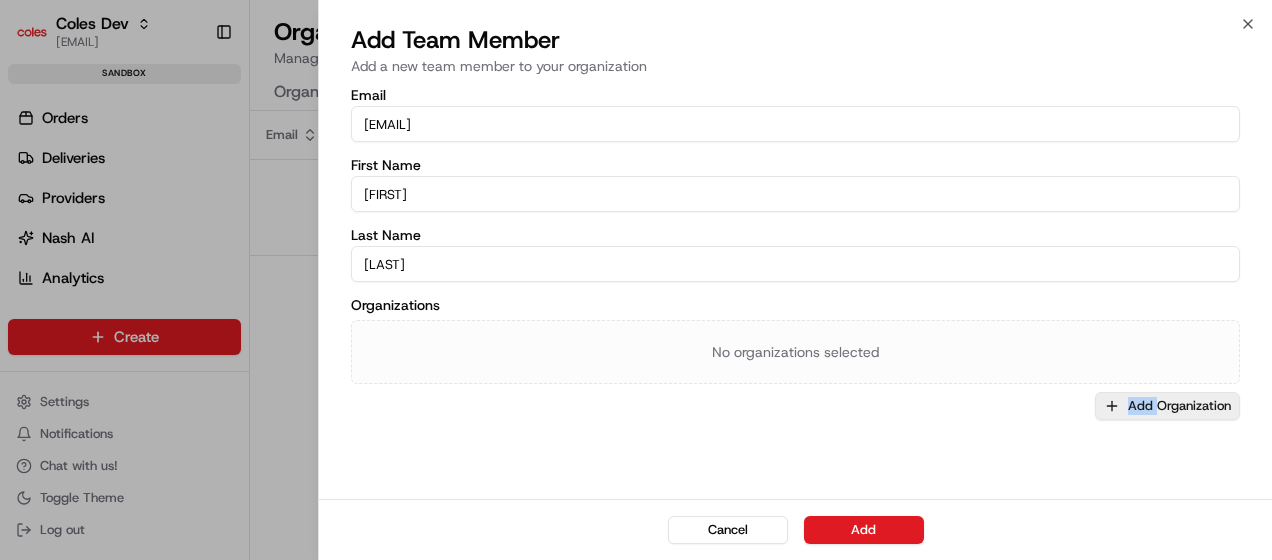 drag, startPoint x: 1126, startPoint y: 421, endPoint x: 1165, endPoint y: 414, distance: 39.623226 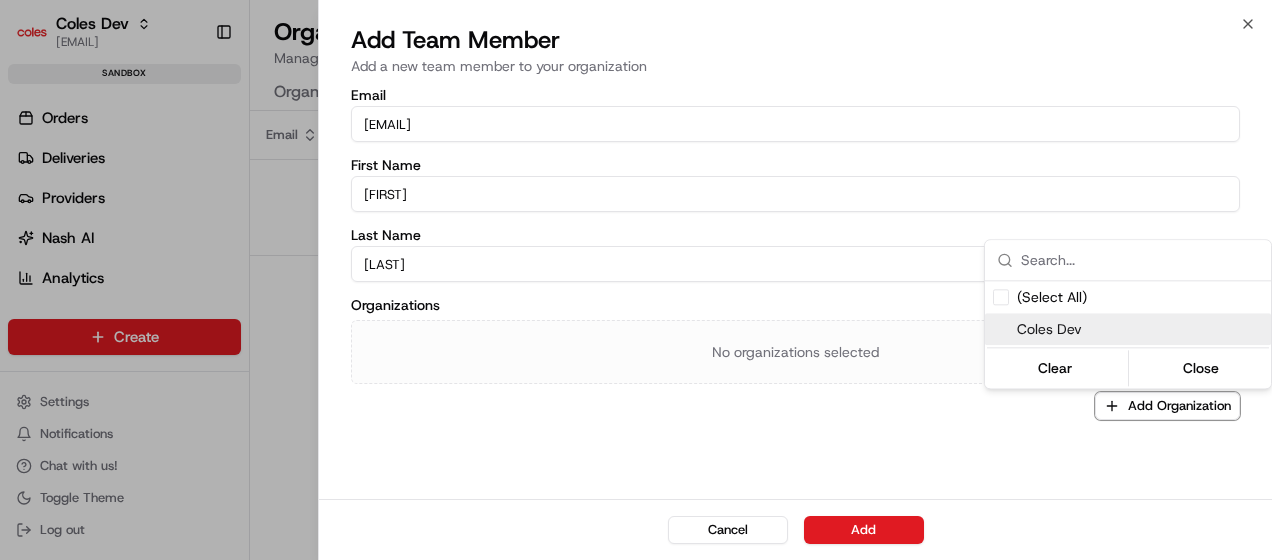 click on "Coles Dev" at bounding box center [1140, 329] 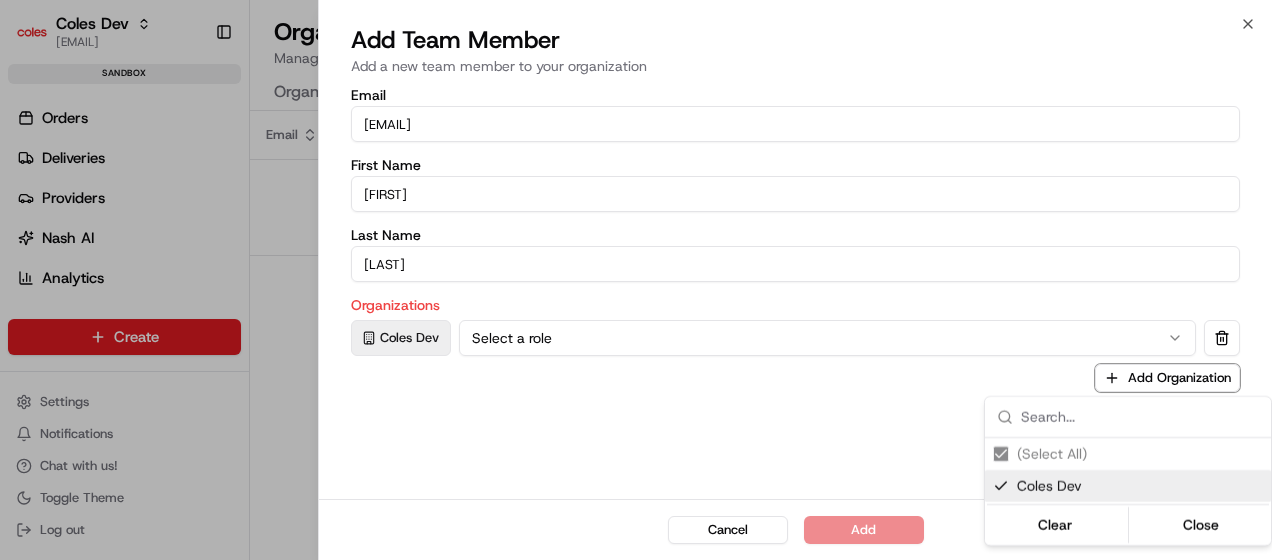 click at bounding box center (636, 280) 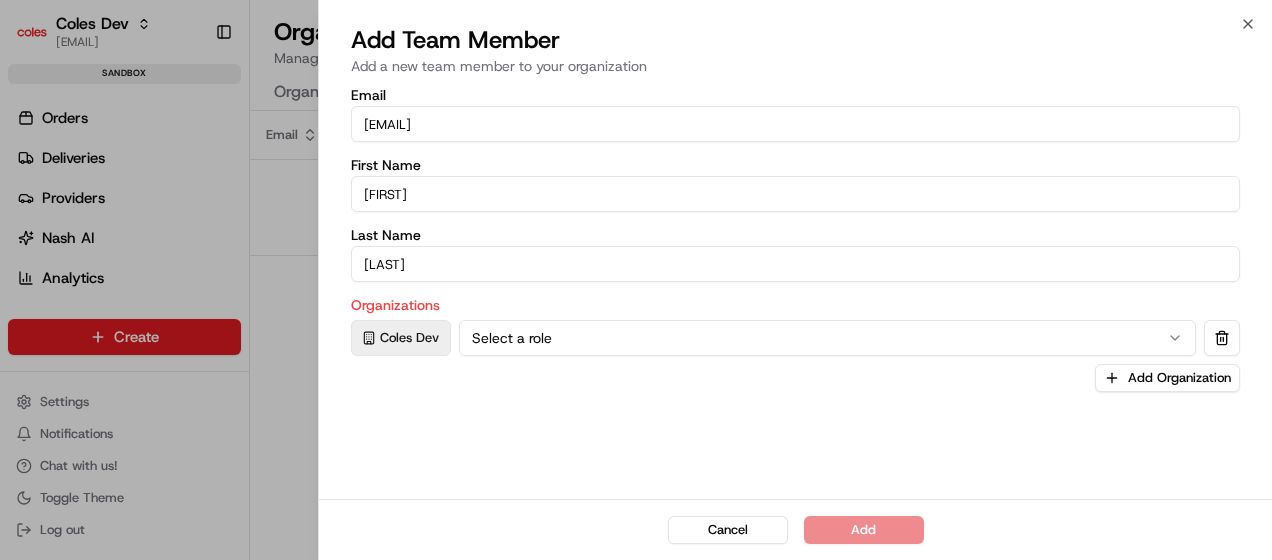 click on "Select a role" at bounding box center [827, 338] 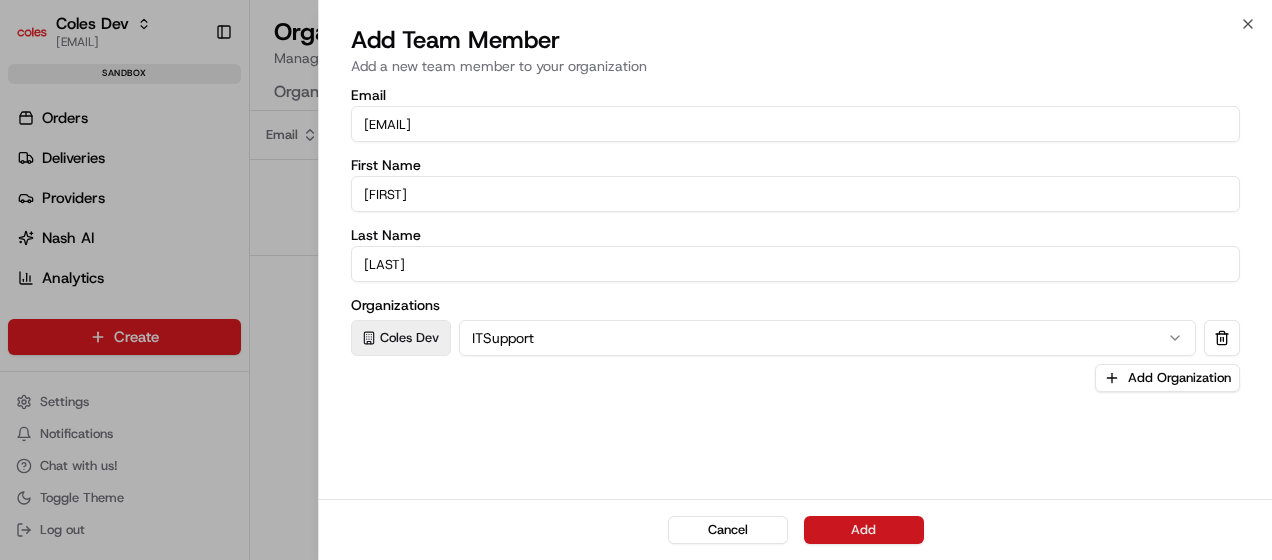 click on "Add" at bounding box center [864, 530] 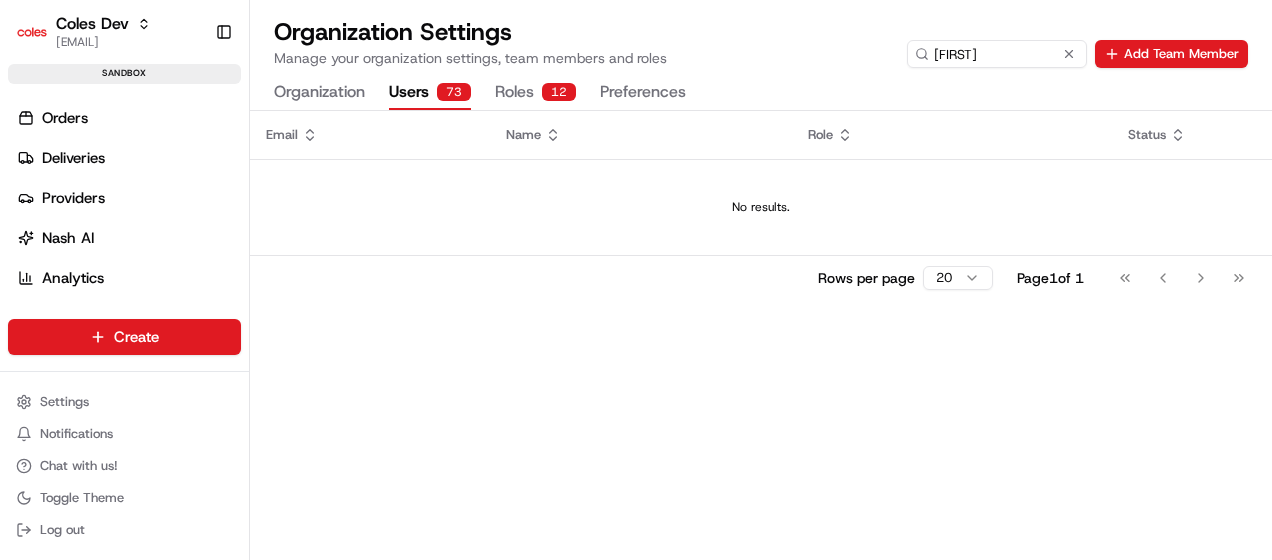 click on "Rows per page 20 Page  1  of   1 Go to first page Go to previous page Go to next page Go to last page" at bounding box center [761, 277] 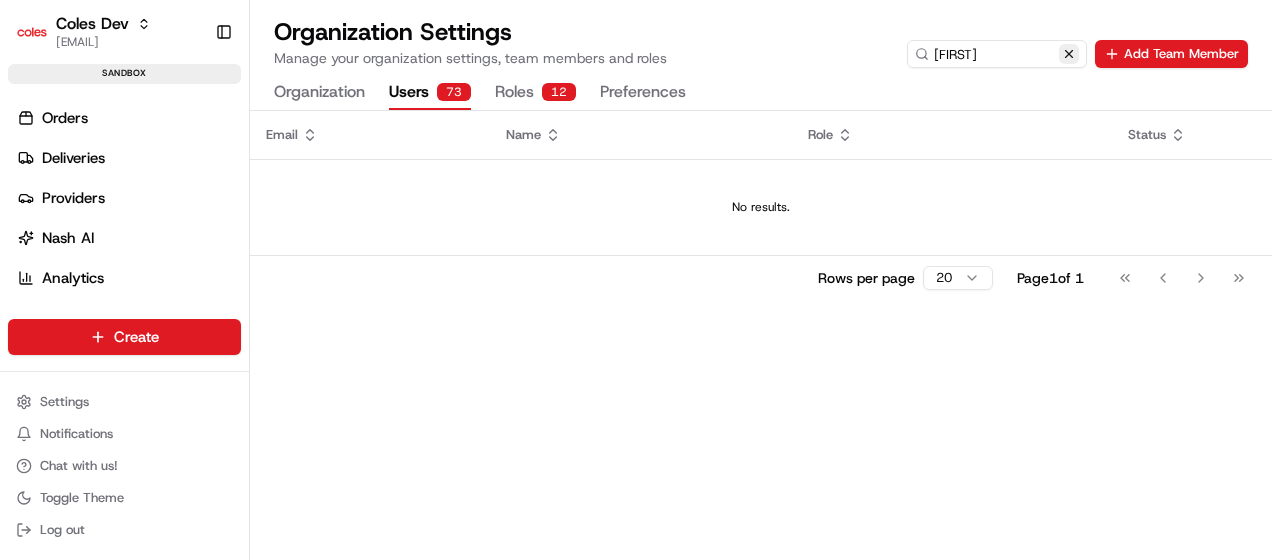 click at bounding box center (1069, 54) 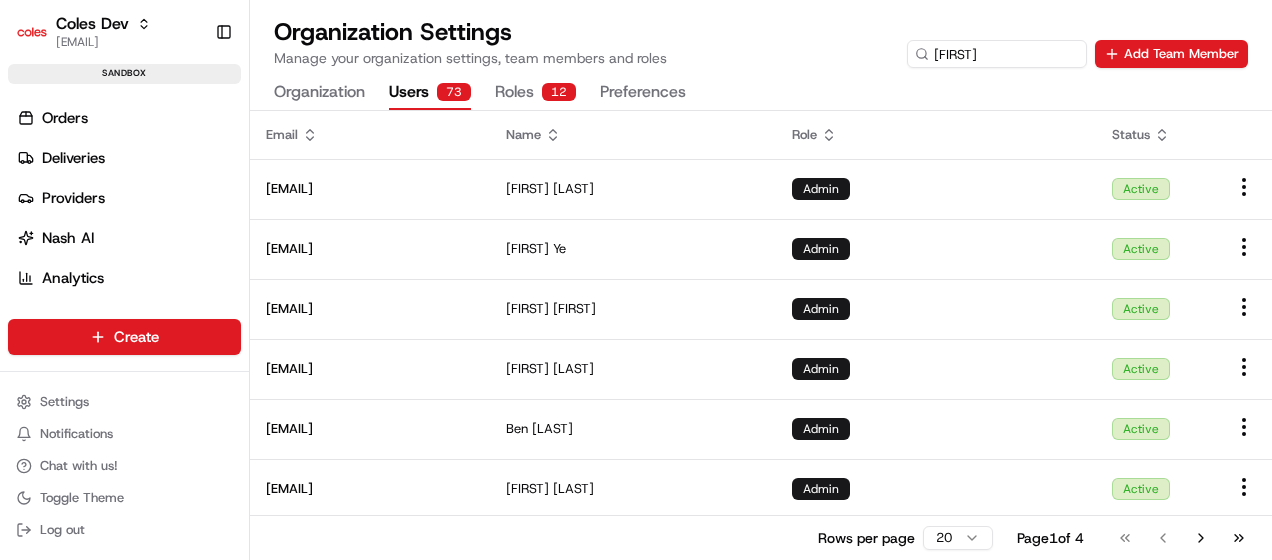 type 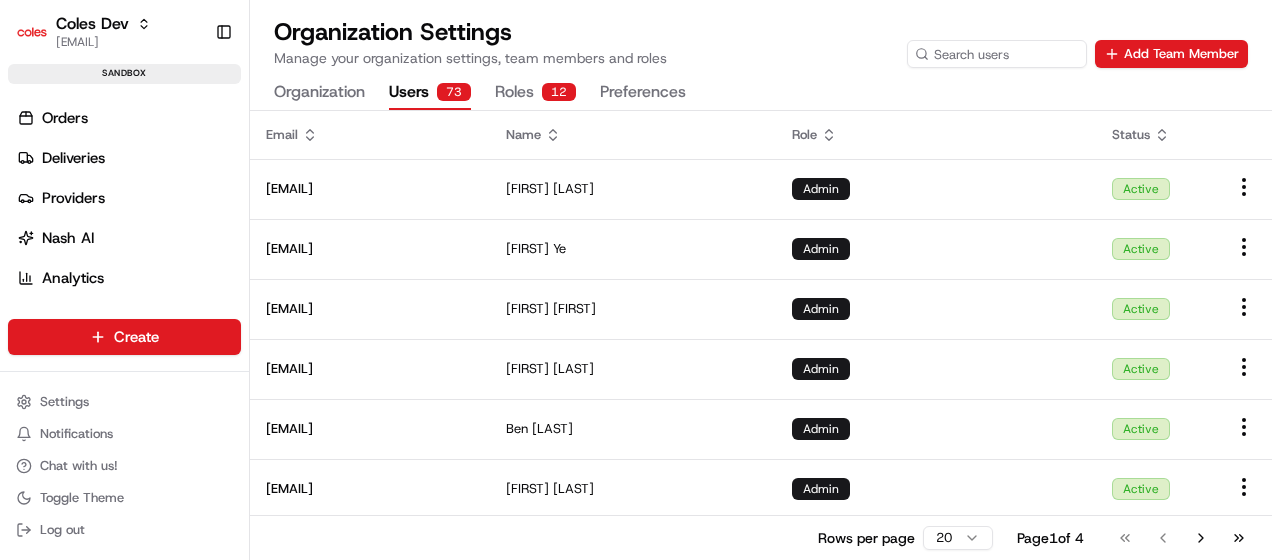 click on "Roles 12" at bounding box center (535, 93) 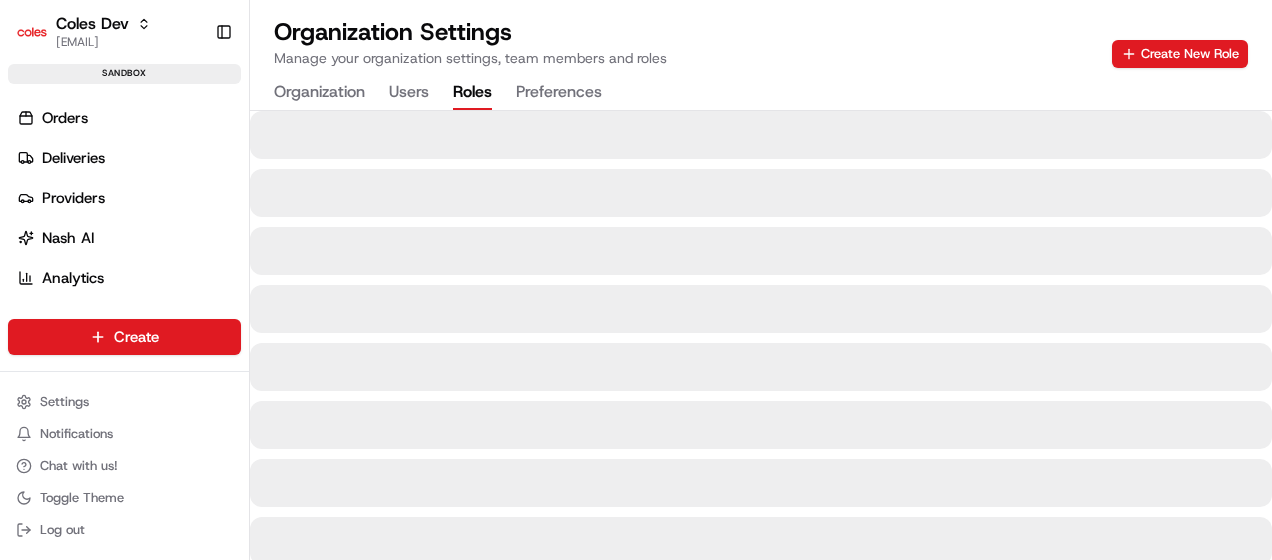 scroll, scrollTop: 0, scrollLeft: 0, axis: both 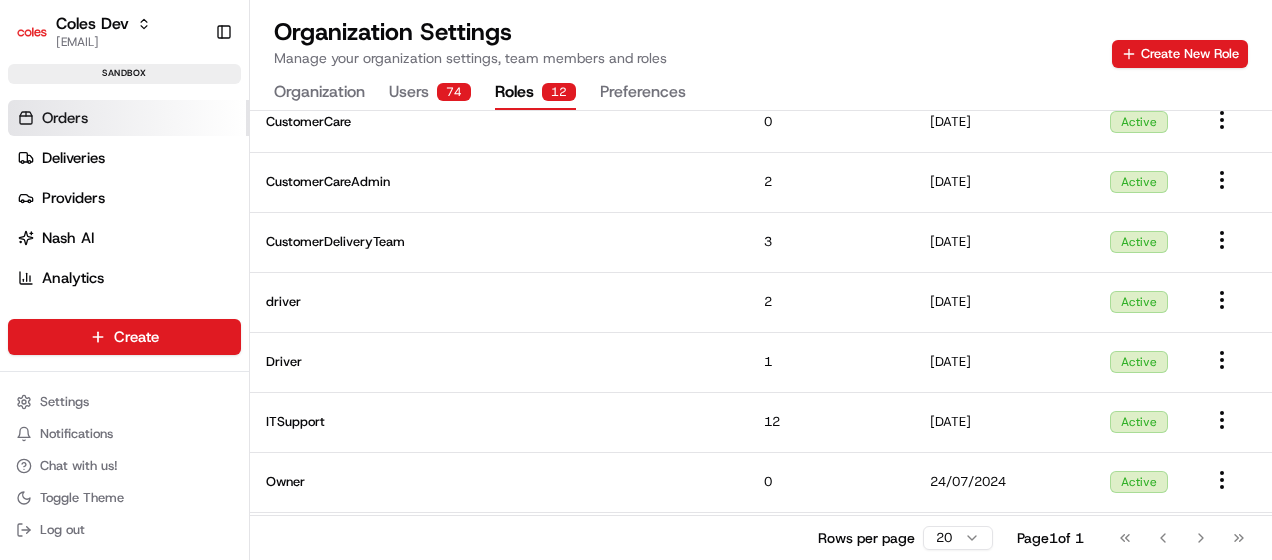 click on "Orders" at bounding box center [128, 118] 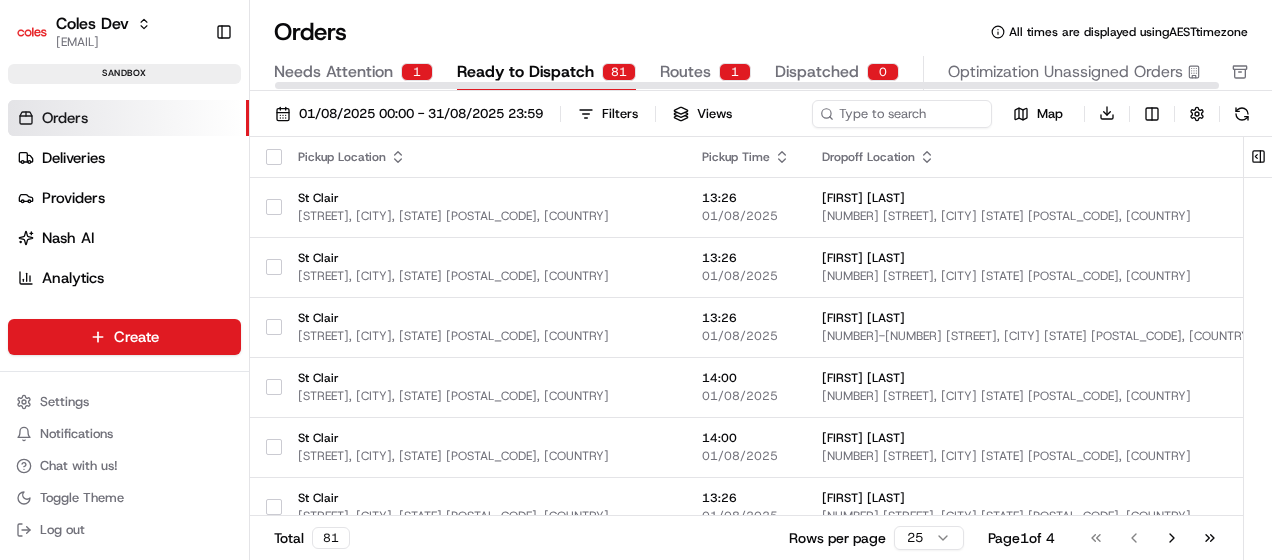 click on "Orders All times are displayed using  AEST  timezone" at bounding box center [761, 32] 